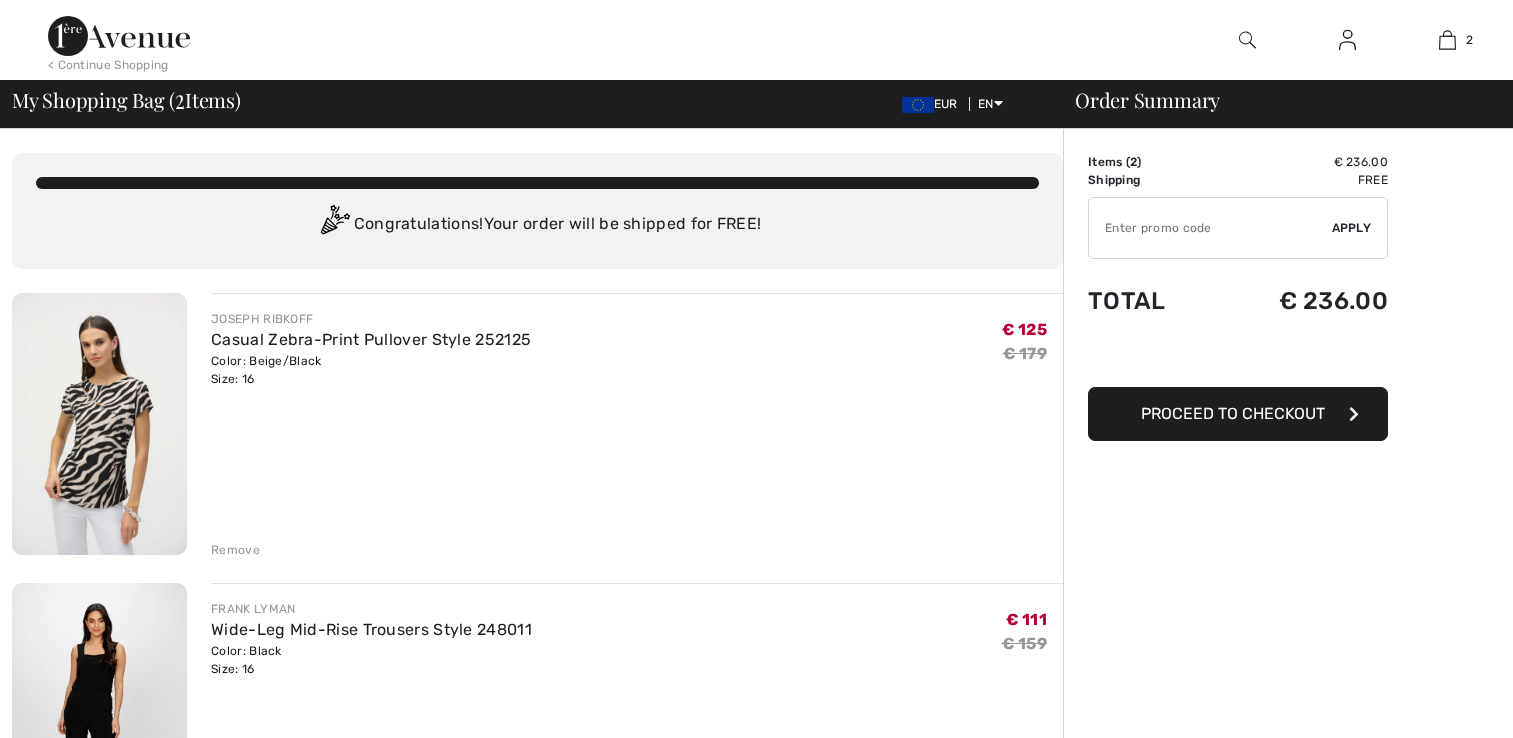 scroll, scrollTop: 0, scrollLeft: 0, axis: both 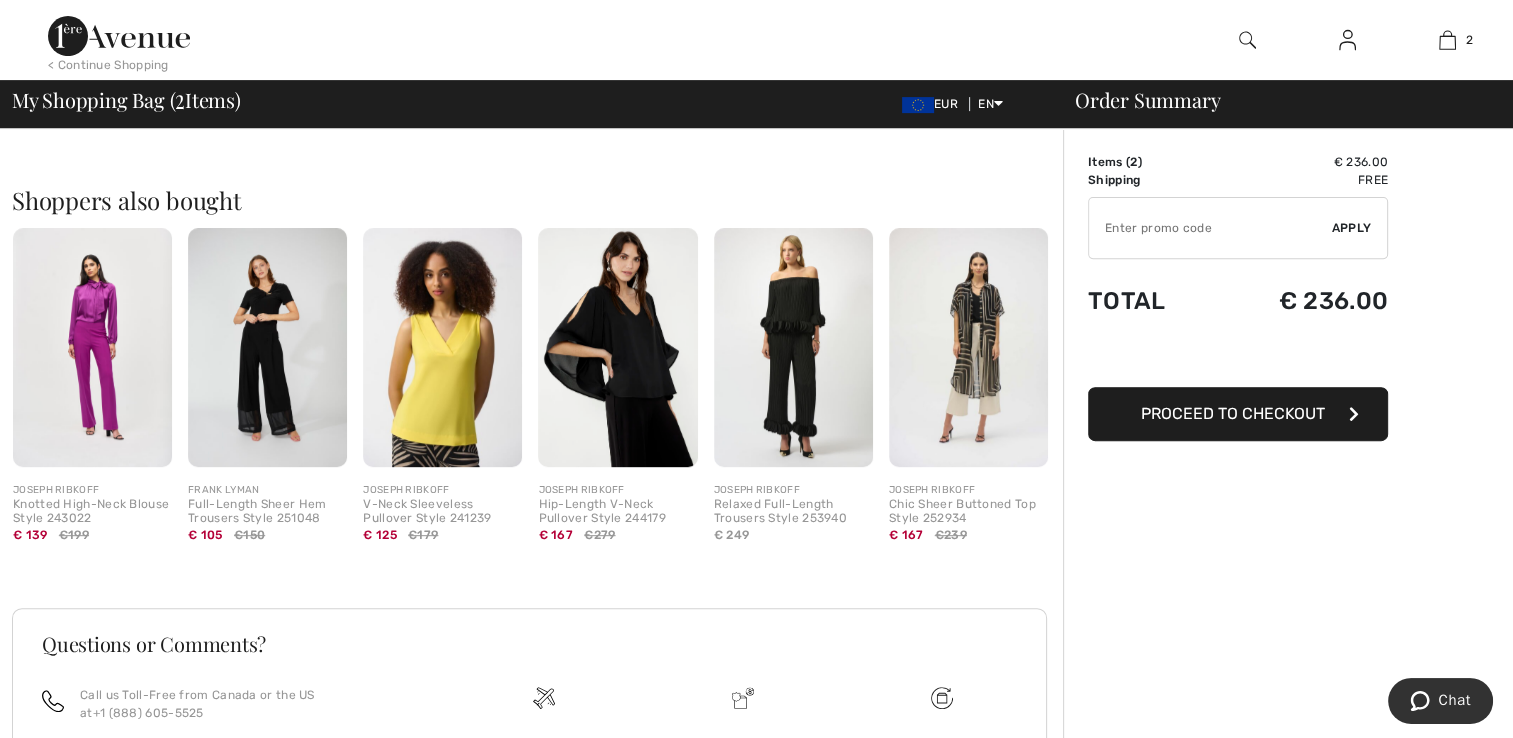 click on "Proceed to Checkout" at bounding box center [1238, 414] 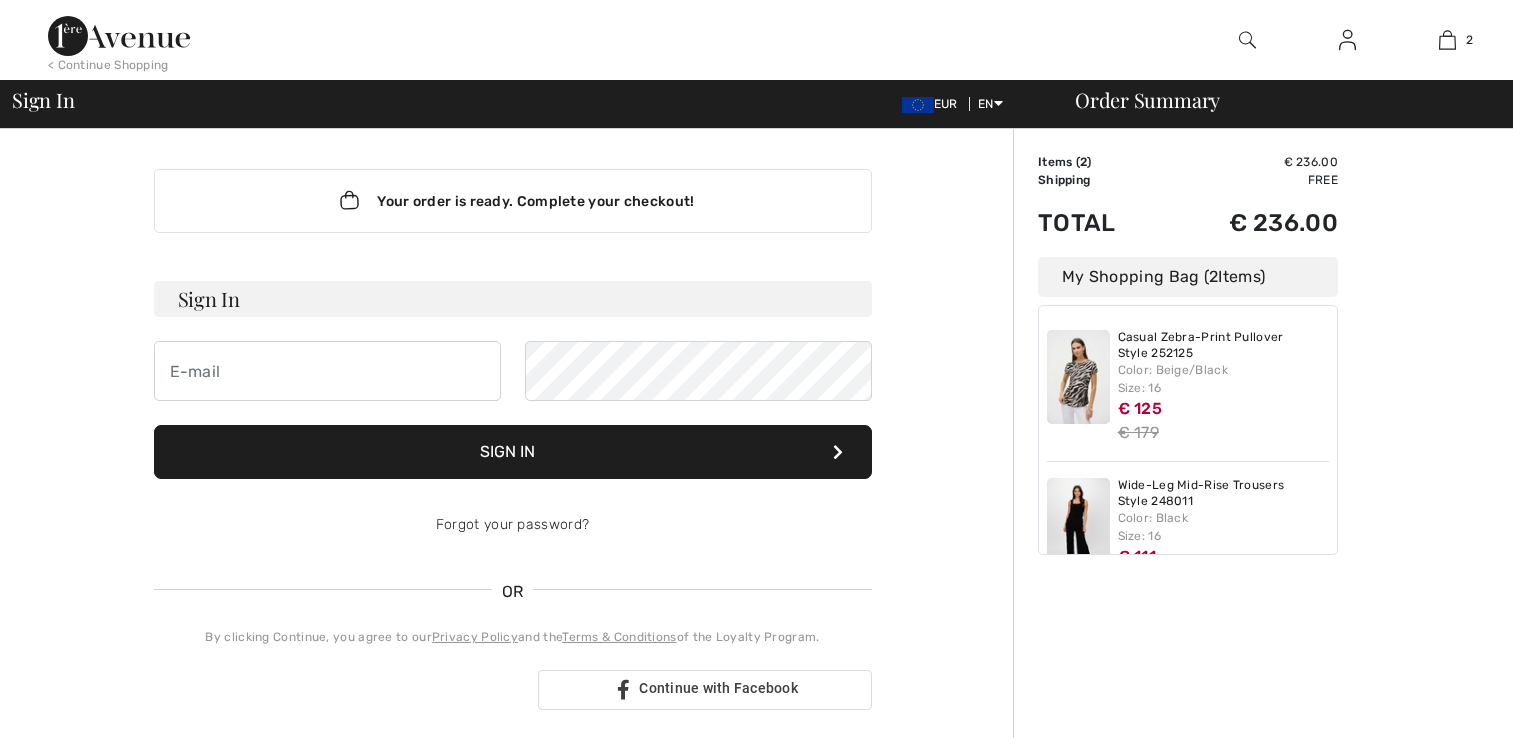 scroll, scrollTop: 0, scrollLeft: 0, axis: both 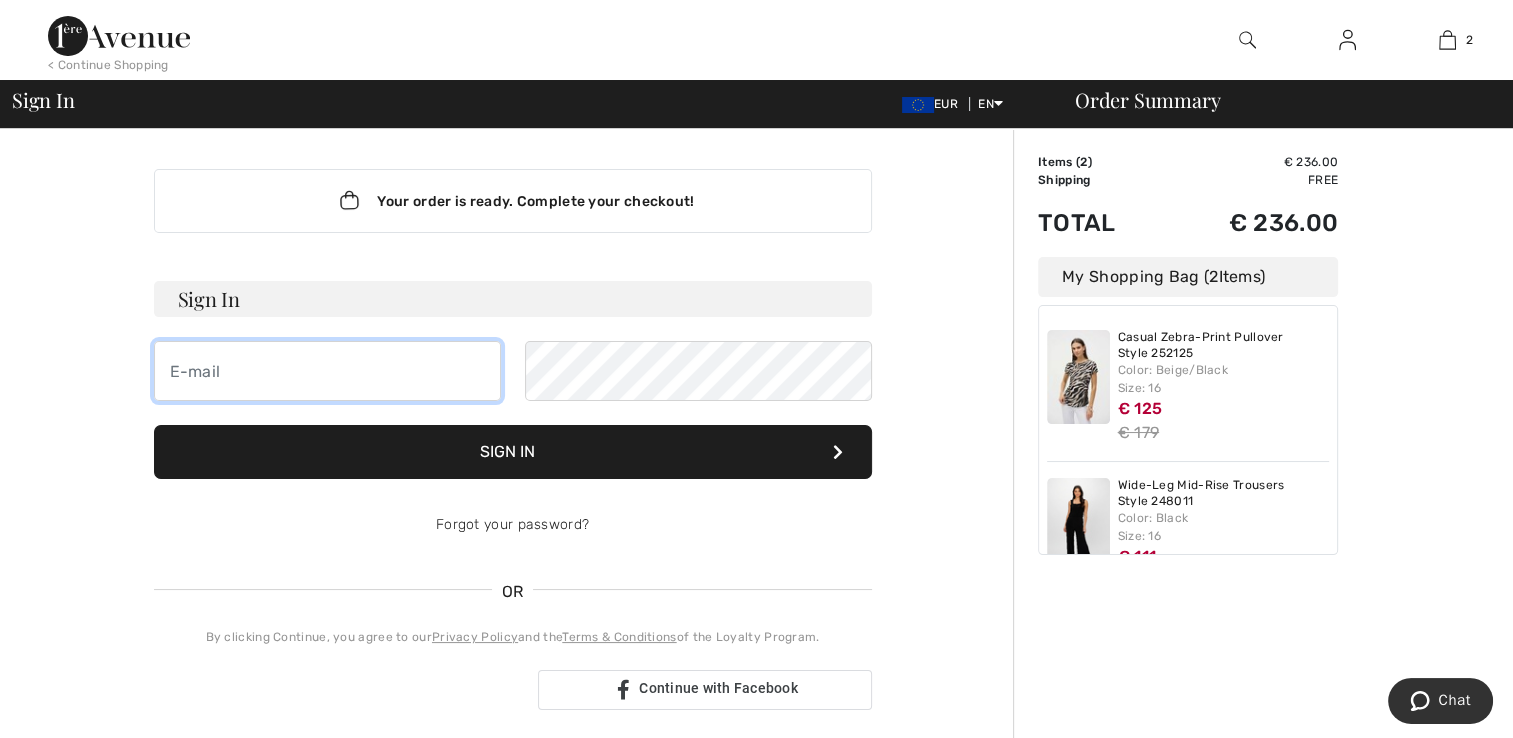 click at bounding box center [327, 371] 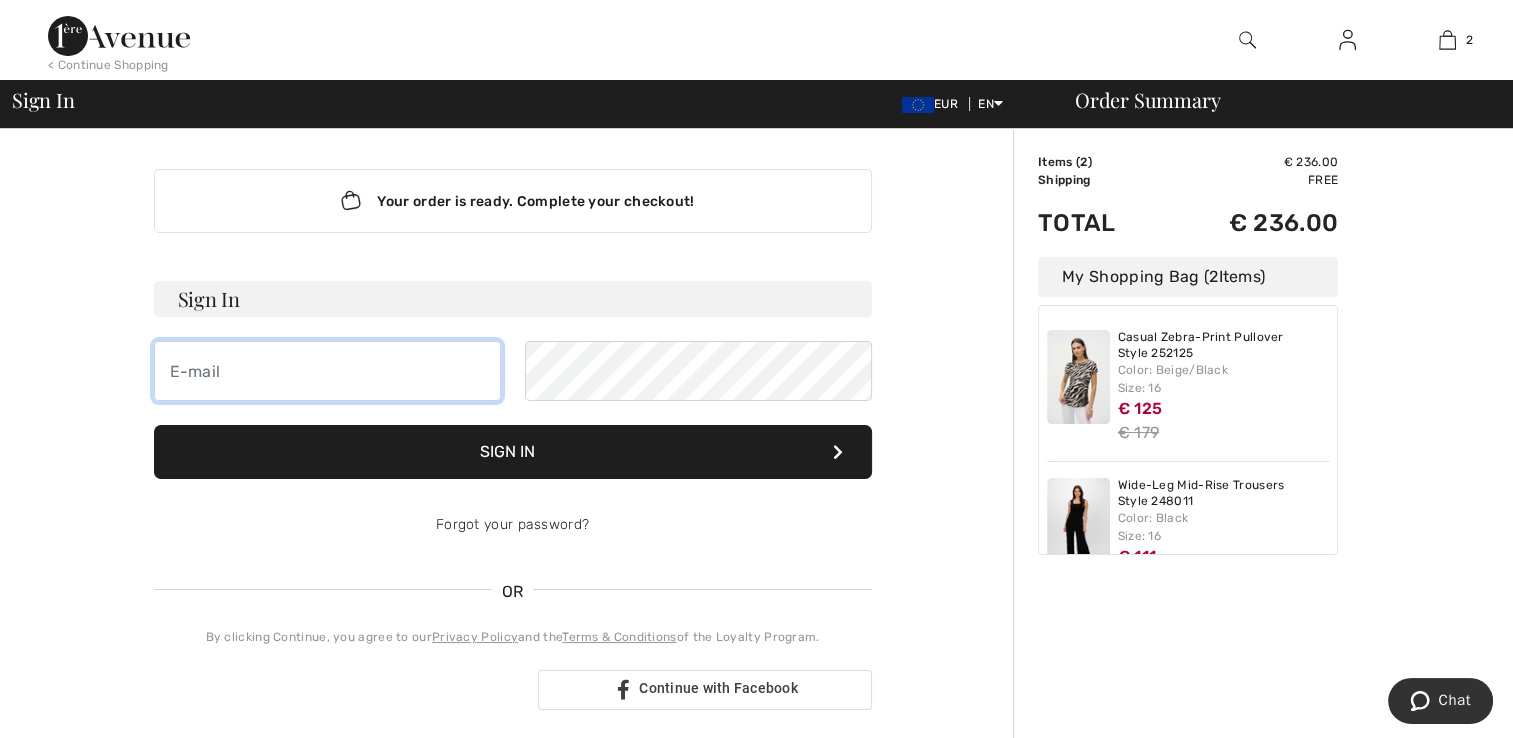 type on "[EMAIL]" 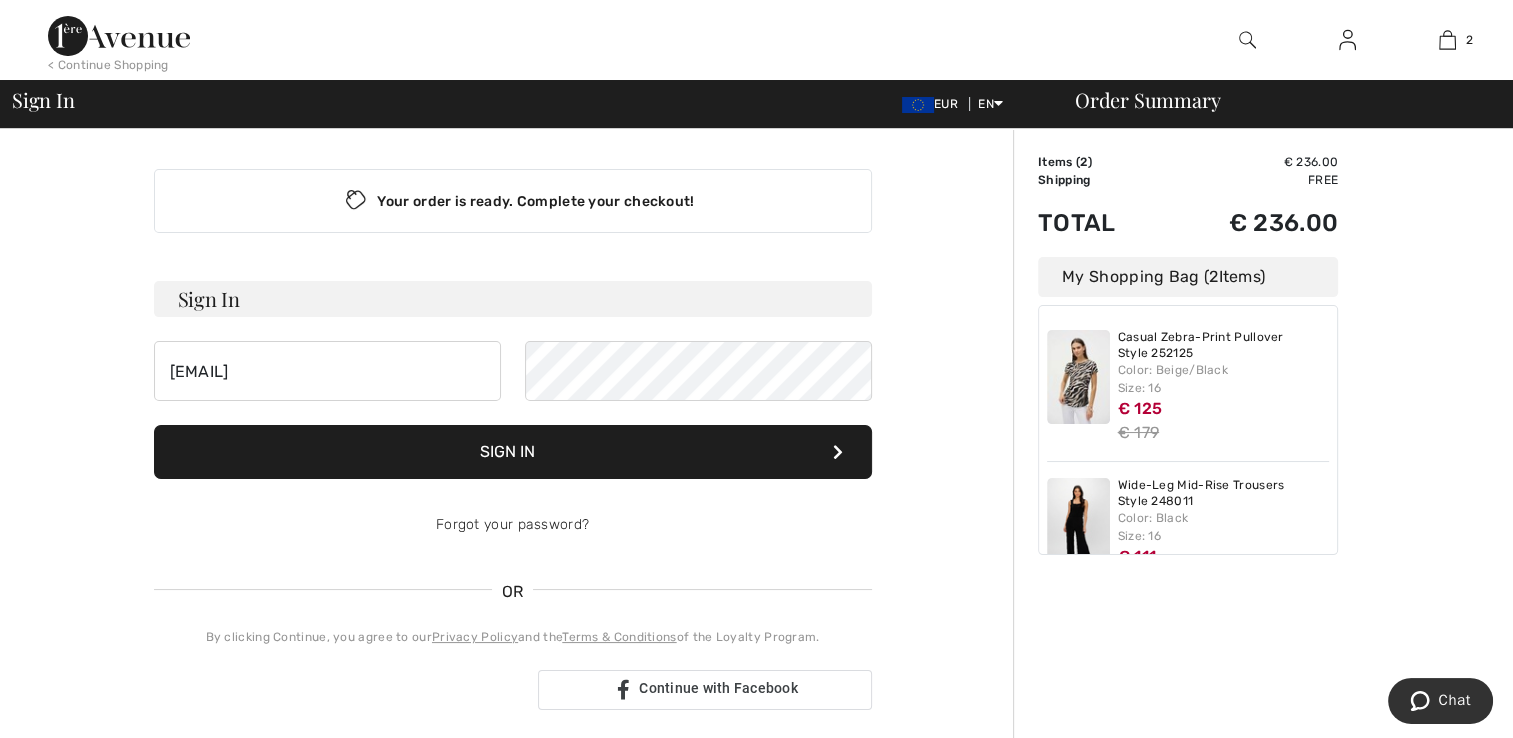 click on "Sign In" at bounding box center [513, 452] 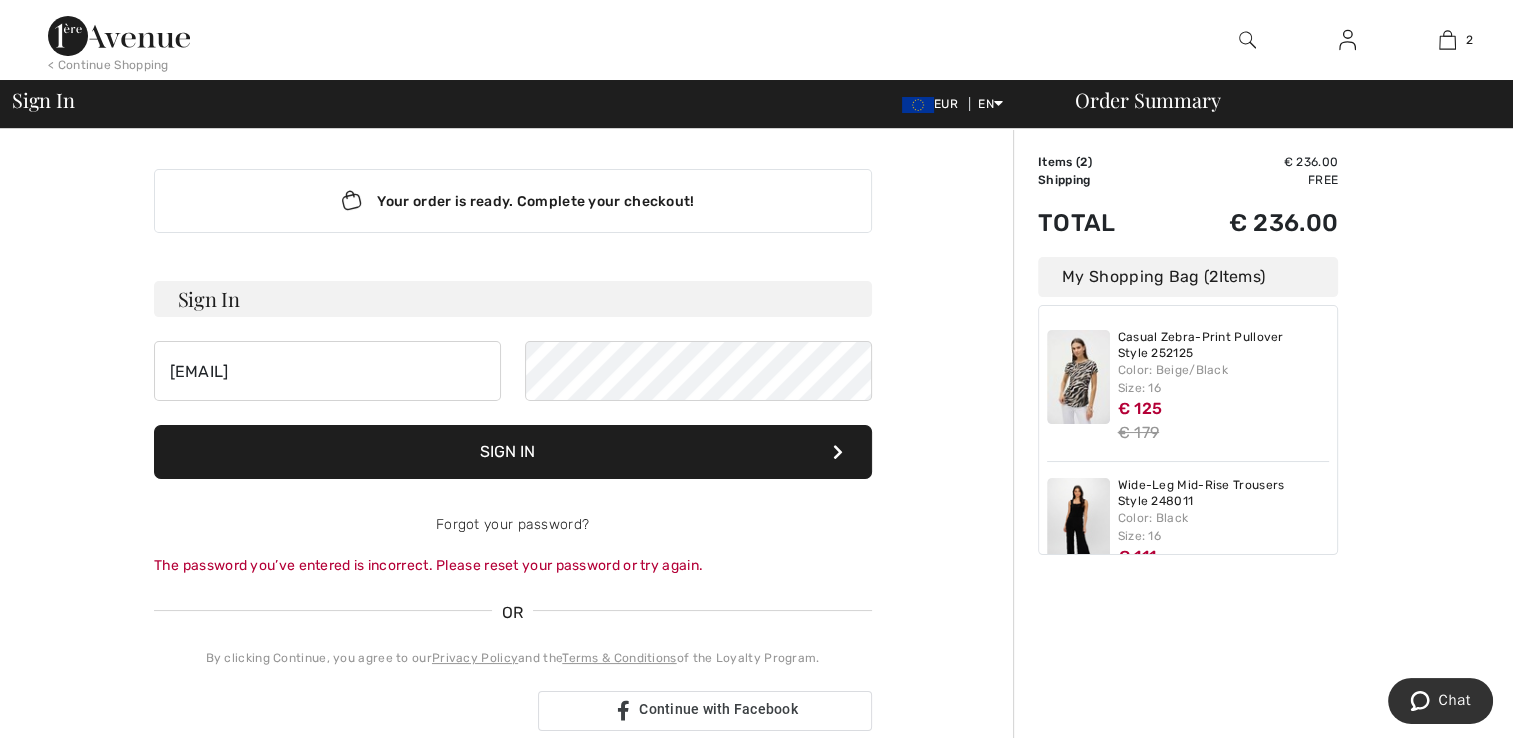 click on "Sign In" at bounding box center [513, 452] 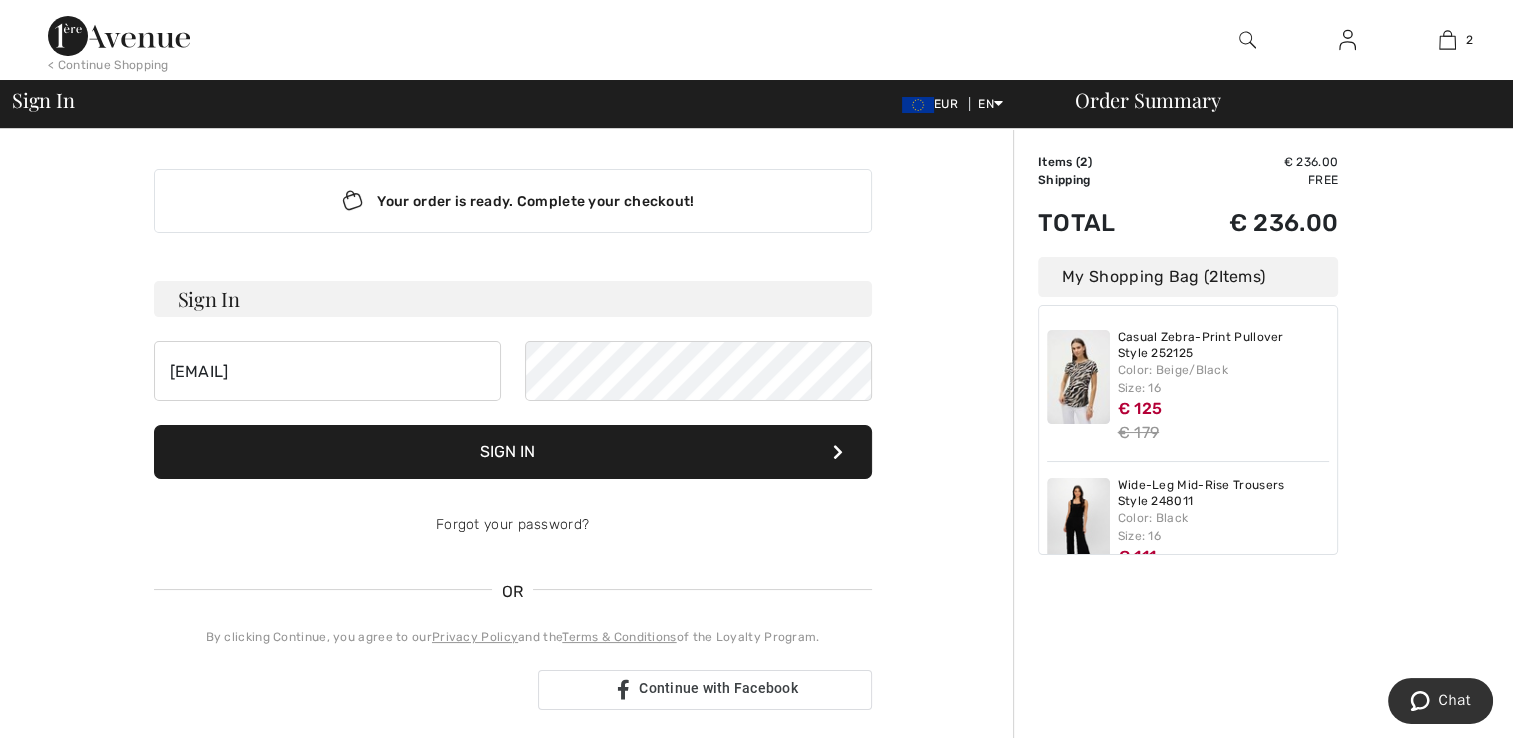 click on "Sign In" at bounding box center (513, 452) 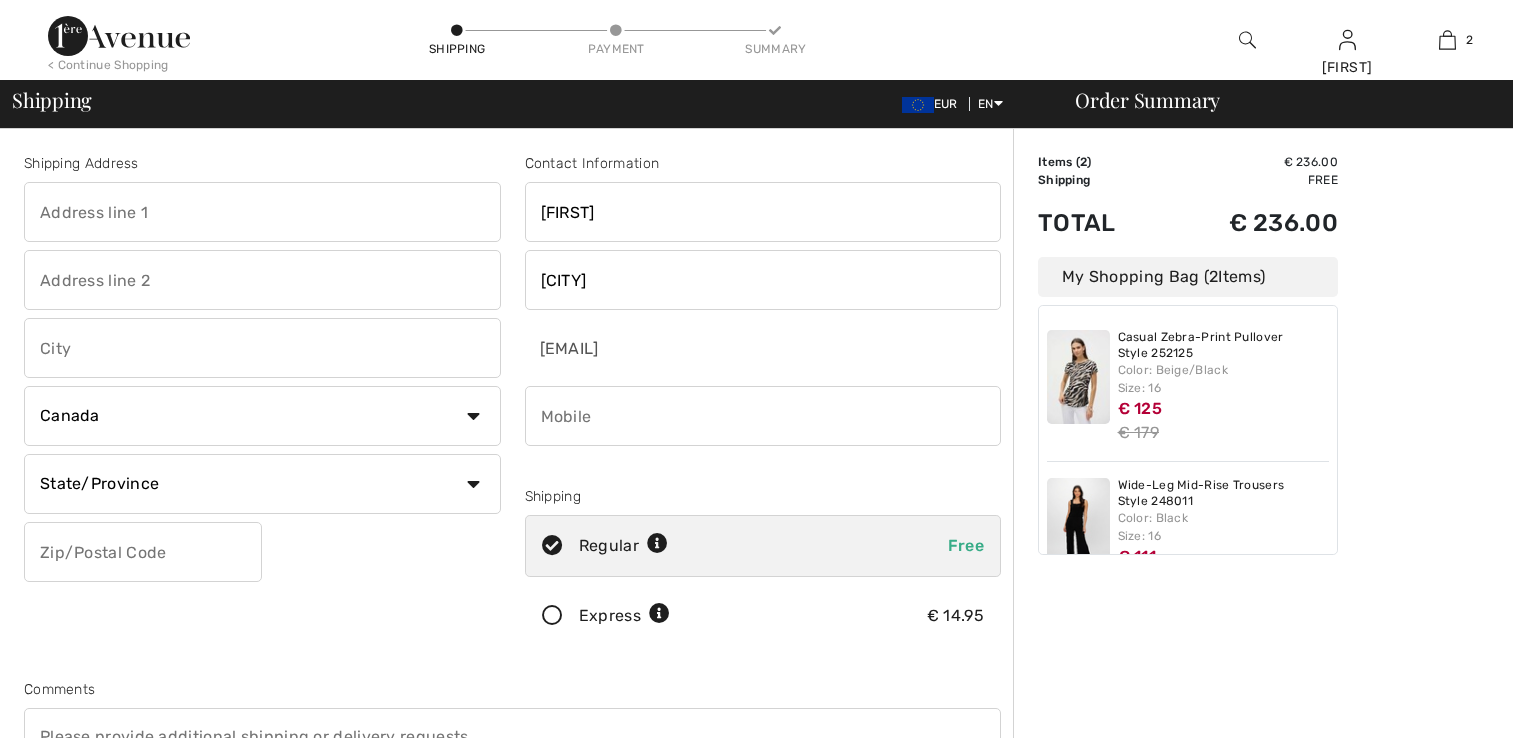 scroll, scrollTop: 0, scrollLeft: 0, axis: both 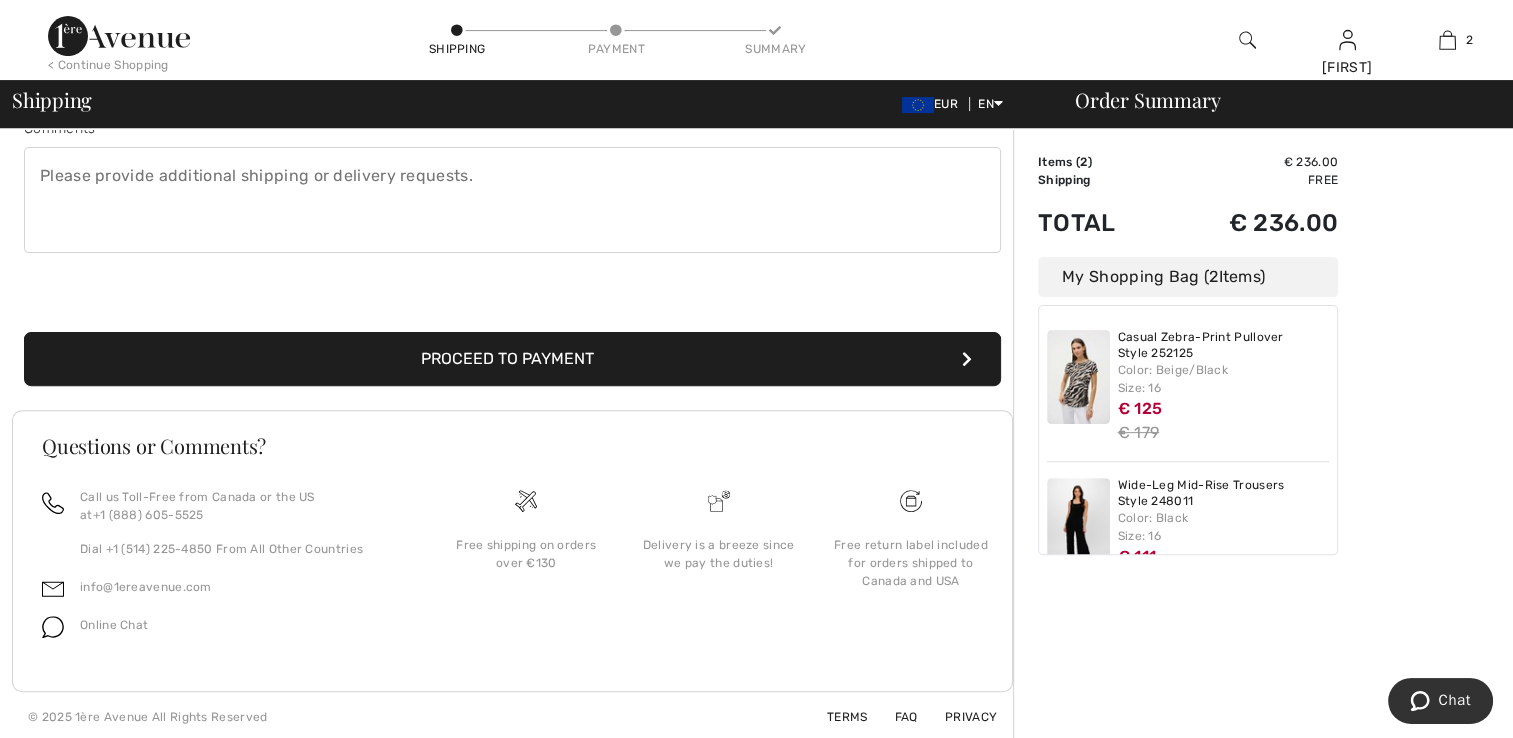 click on "Proceed to Payment" at bounding box center [512, 359] 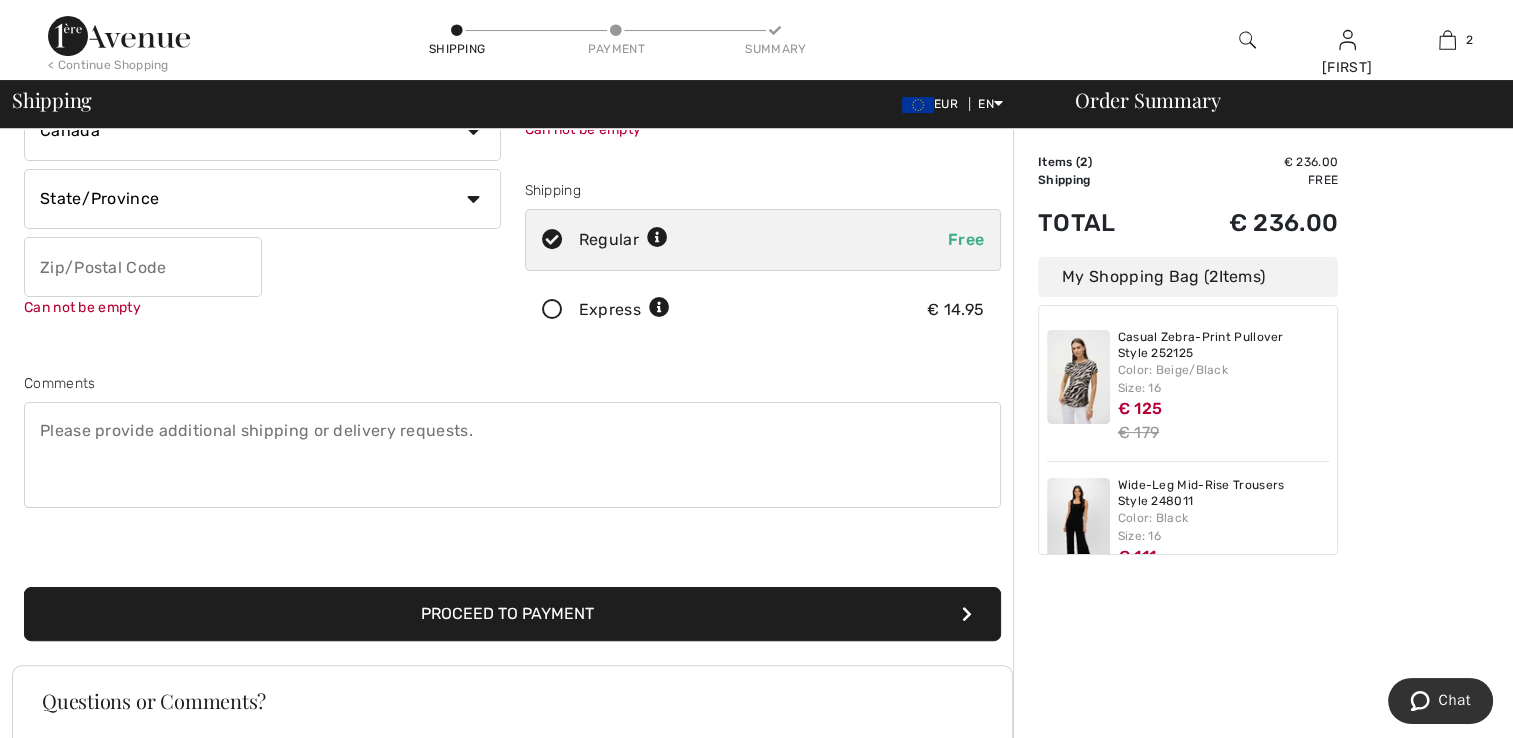 scroll, scrollTop: 21, scrollLeft: 0, axis: vertical 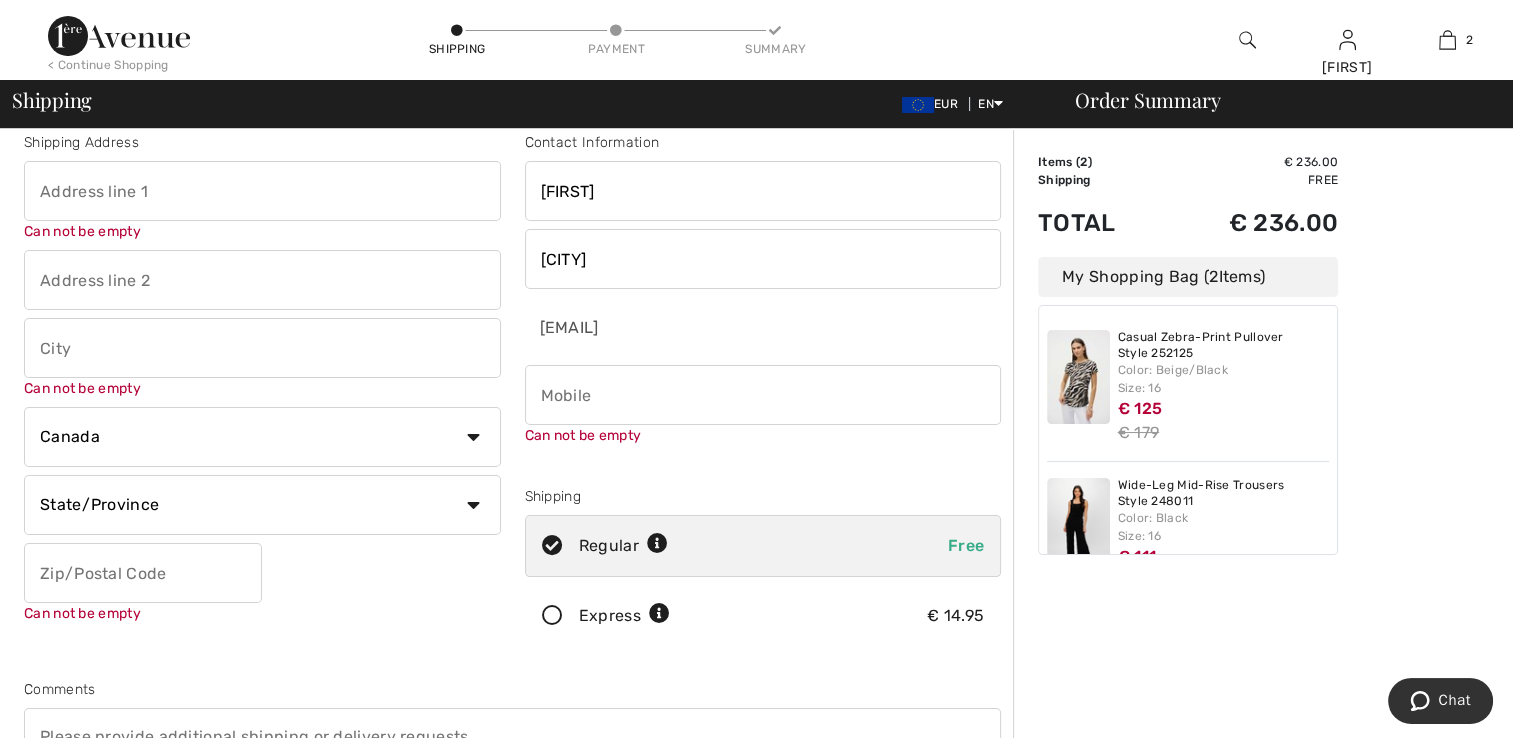 click at bounding box center [763, 395] 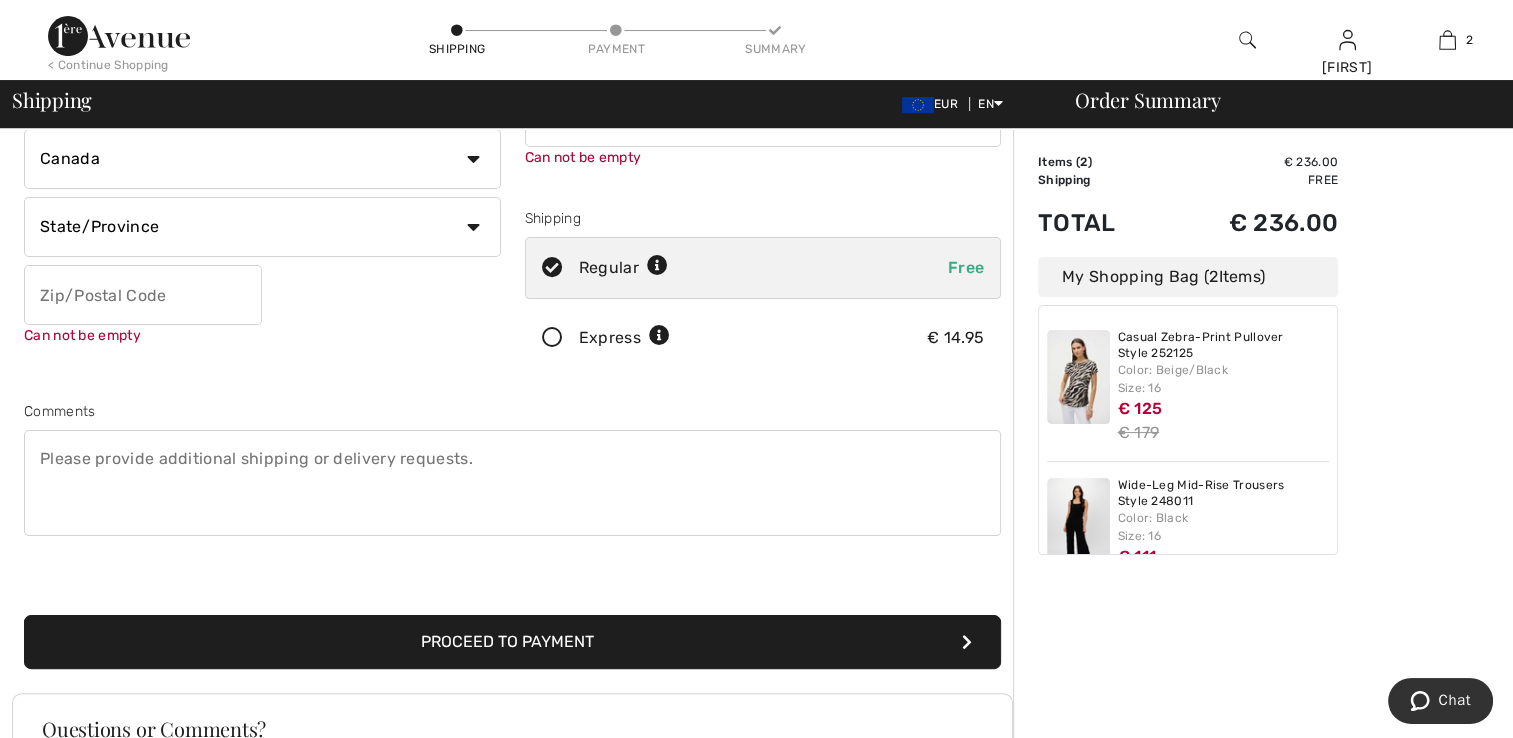 scroll, scrollTop: 421, scrollLeft: 0, axis: vertical 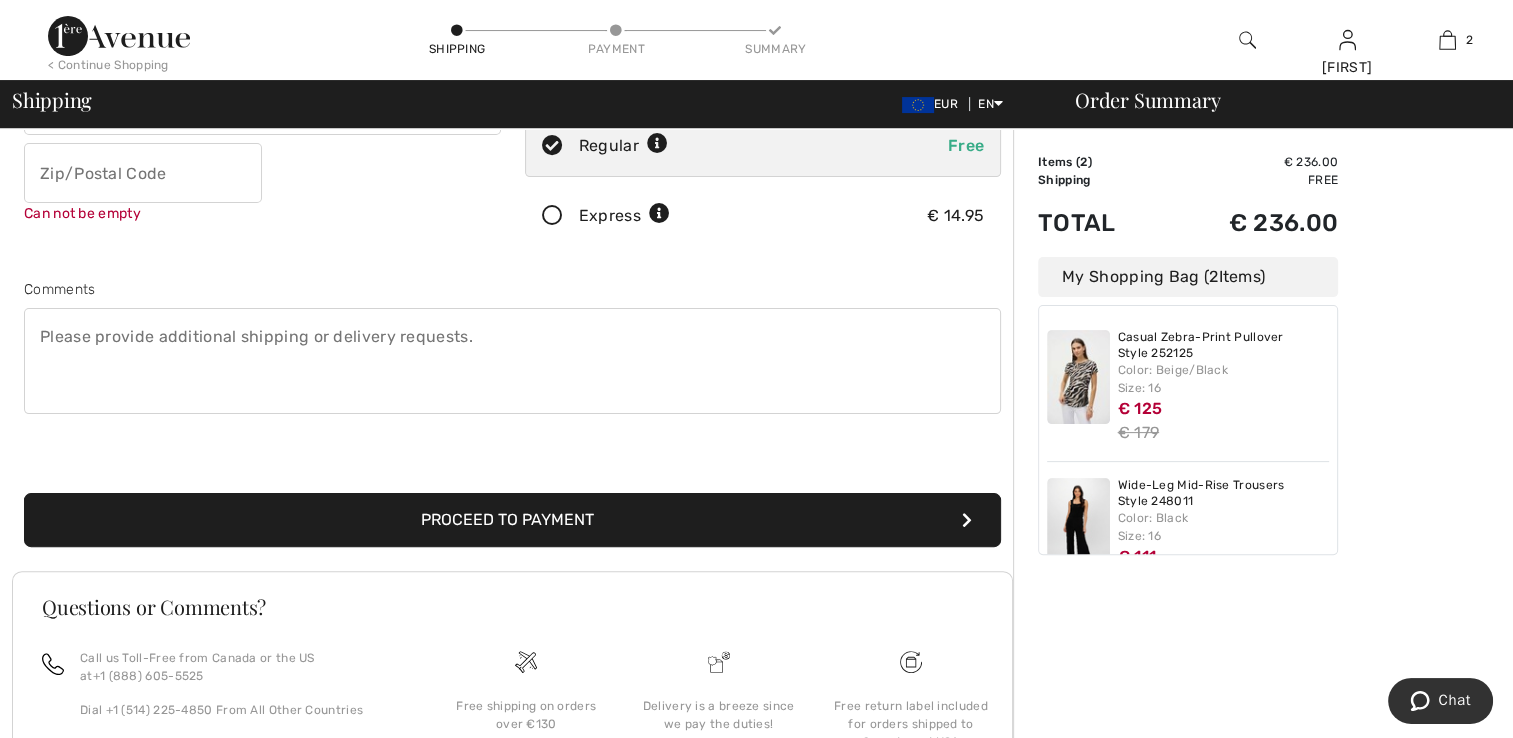 type on "[PHONE]" 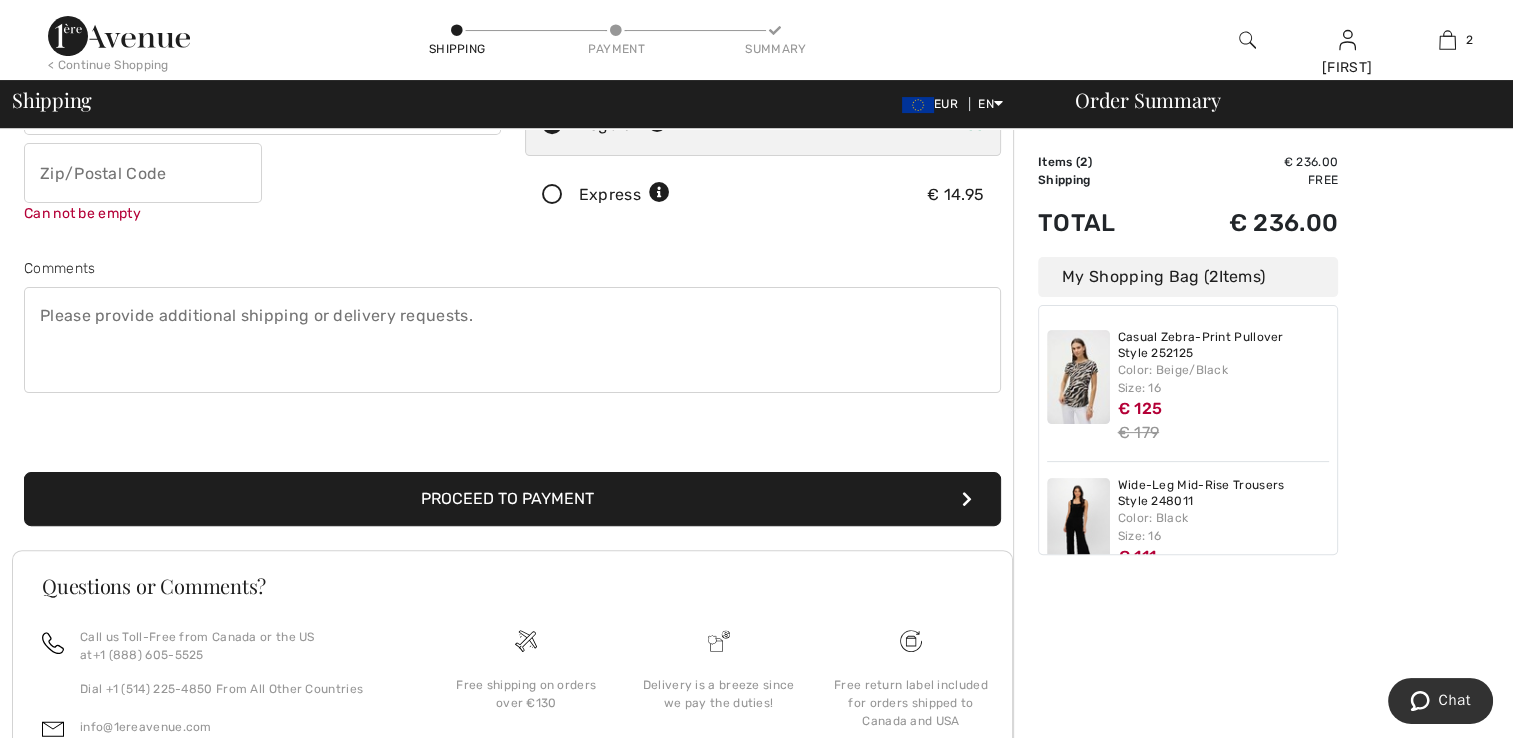 click on "Shipping Address
Can not be empty
Can not be empty
Country
[COUNTRY]
[COUNTRY]
Afghanistan
Aland Islands
Albania
Algeria
American Samoa
Andorra
Angola
Anguilla
Antarctica
Antigua and Barbuda
Argentina
Armenia
Aruba
Australia
Austria
Azerbaijan
Bahamas
Bahrain
Bangladesh
Barbados
Belarus
Belgium
Belize
Benin
Bermuda
Bhutan
Bolivia
Bonaire
Bosnia and Herzegovina
Botswana
Bouvet Island
Brazil
British Indian Ocean Territory
Brunei Darussalam
Bulgaria
Burkina Faso
Burundi
Cambodia" at bounding box center [512, 117] 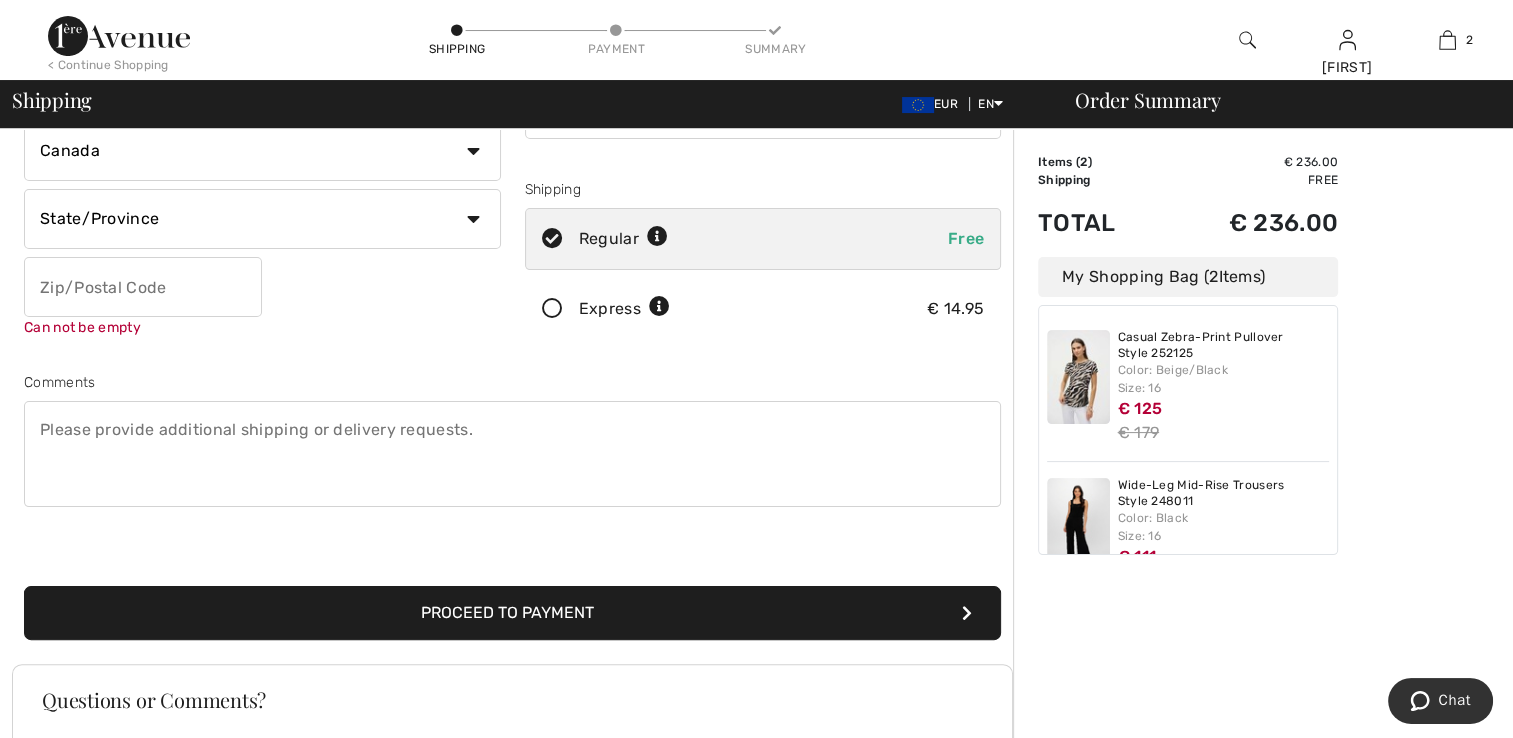 scroll, scrollTop: 400, scrollLeft: 0, axis: vertical 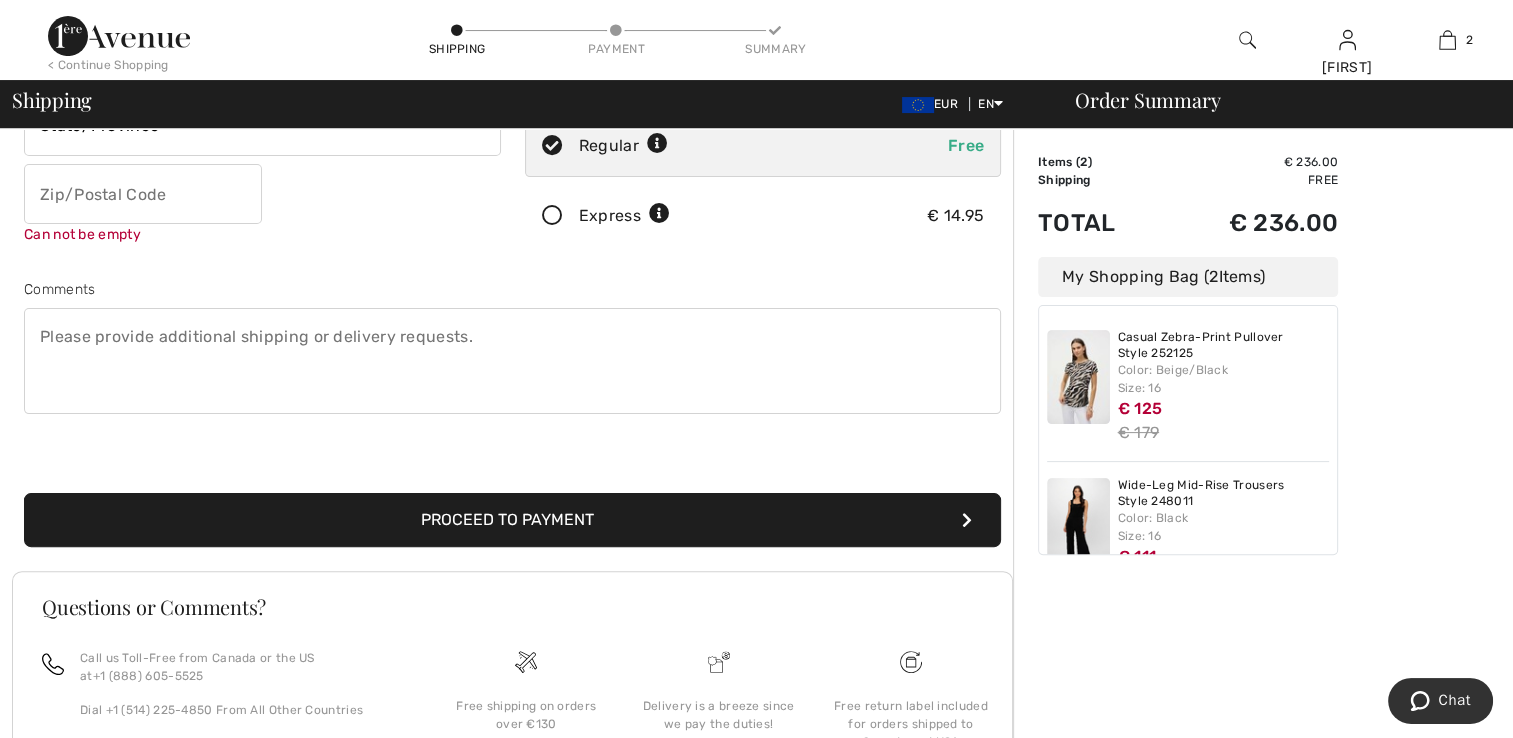click on "Proceed to Payment" at bounding box center (512, 520) 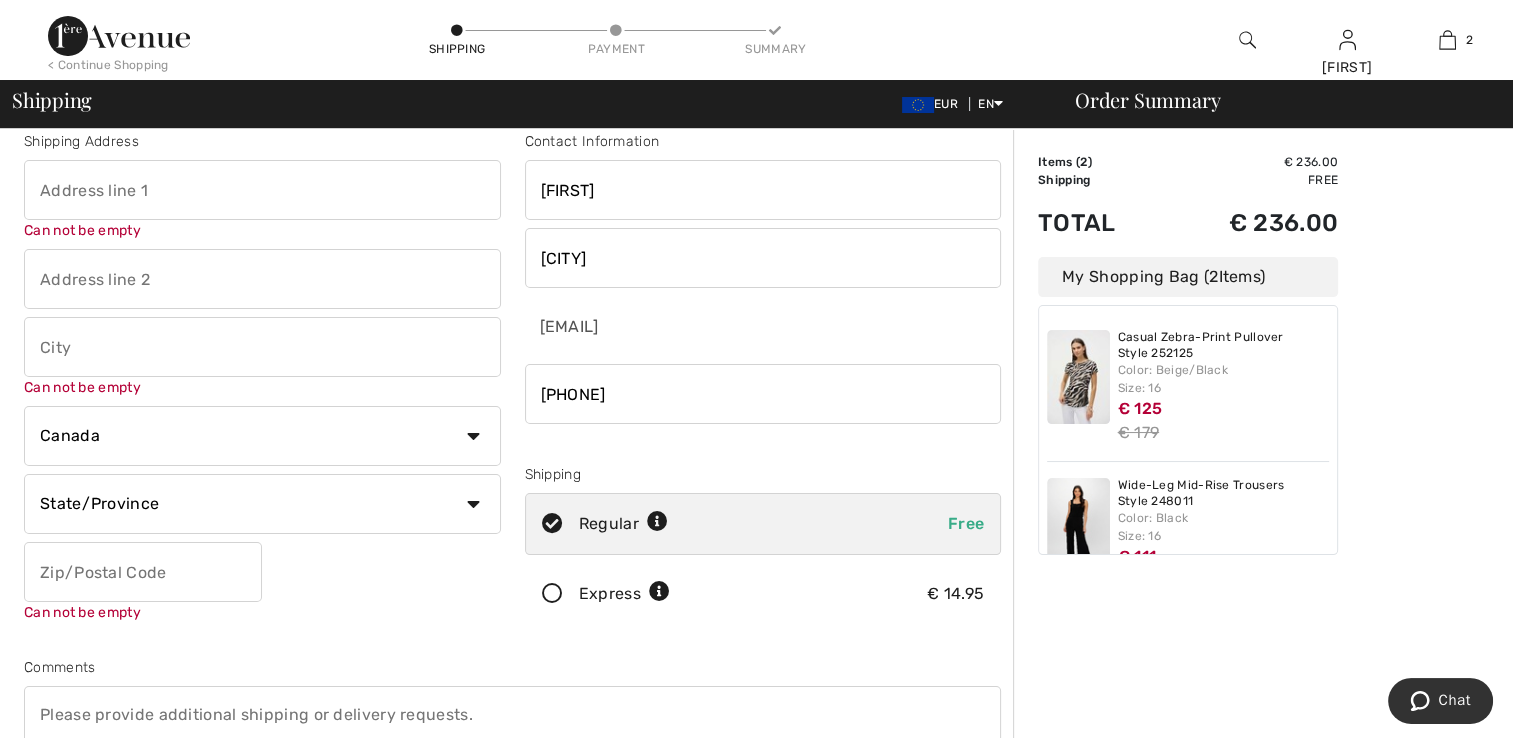 scroll, scrollTop: 21, scrollLeft: 0, axis: vertical 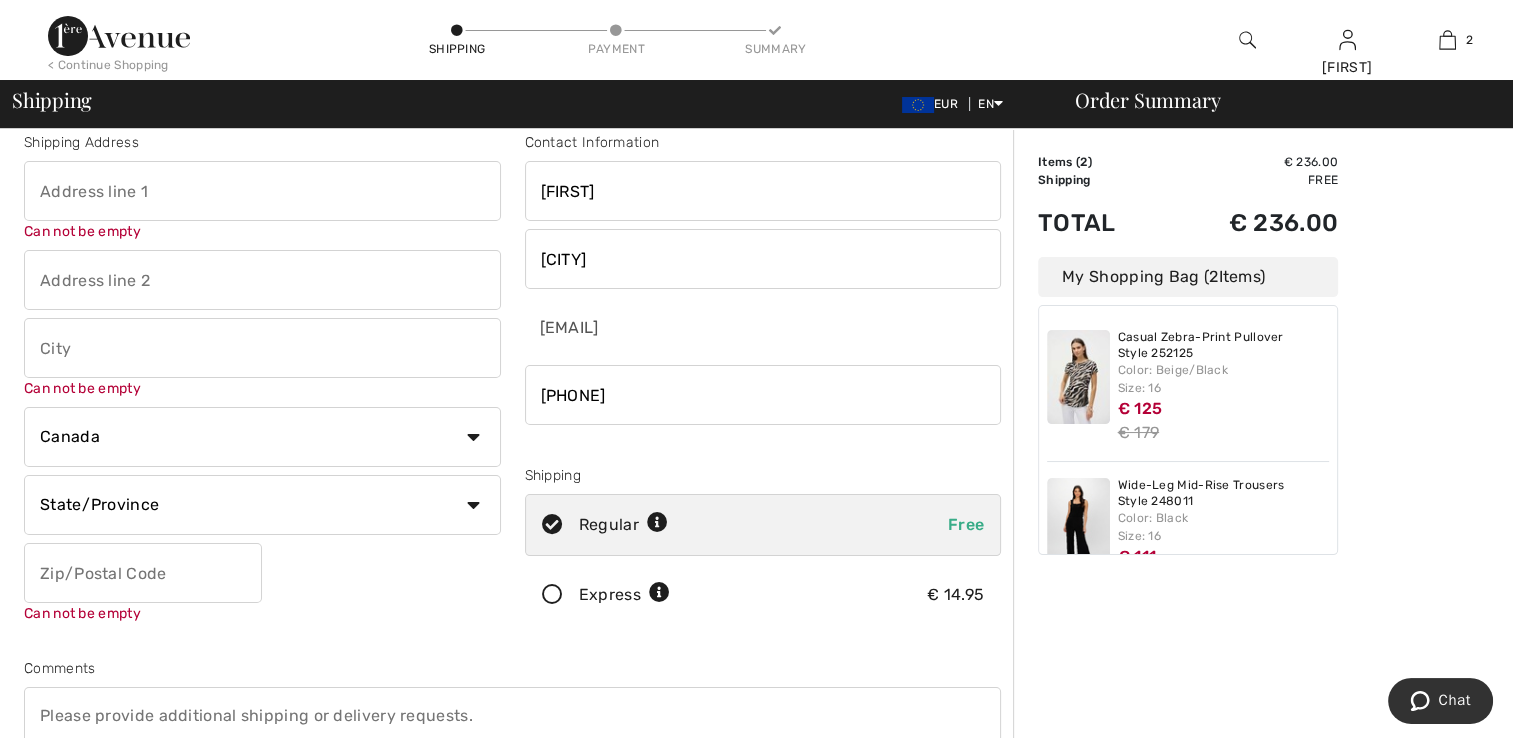click at bounding box center (552, 525) 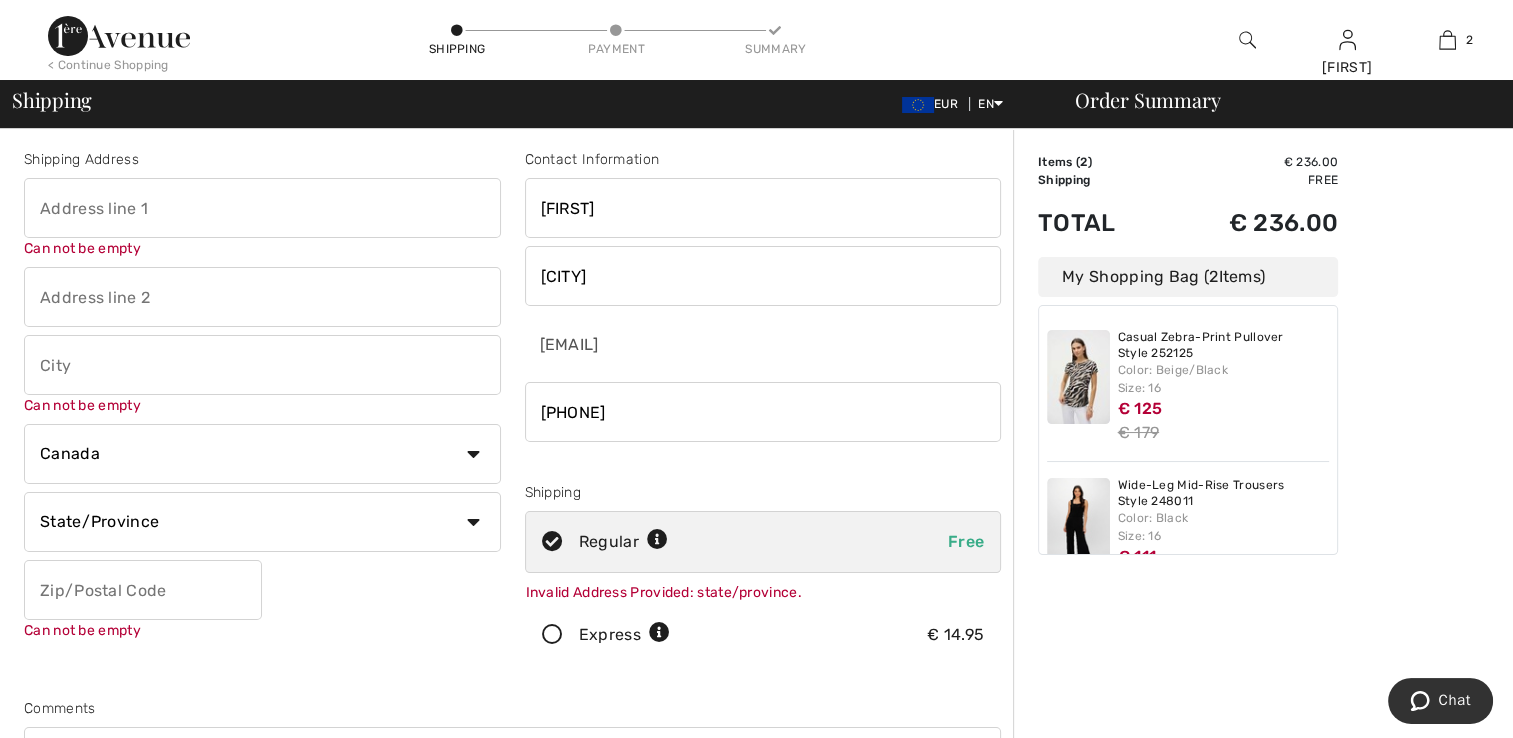 scroll, scrollTop: 0, scrollLeft: 0, axis: both 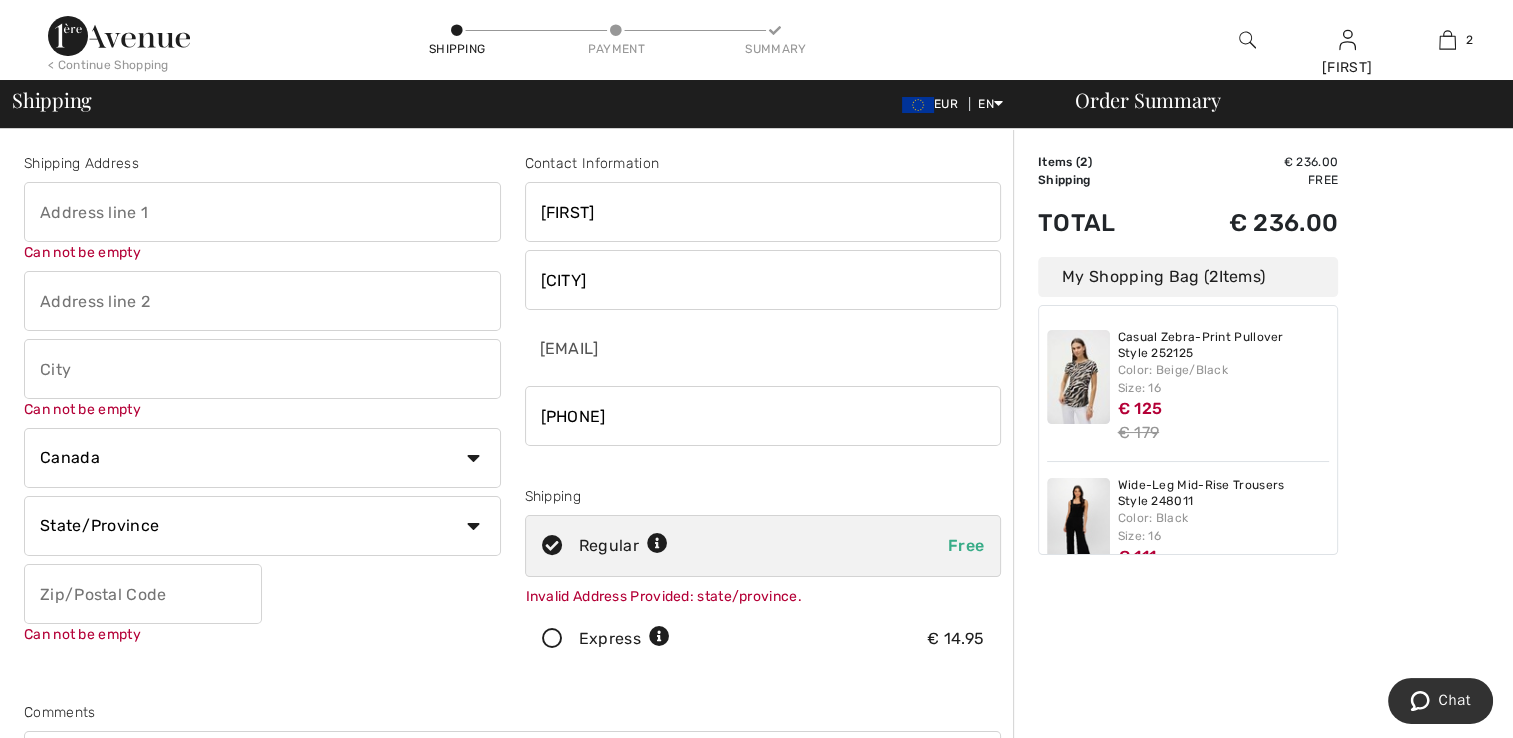 click at bounding box center [262, 212] 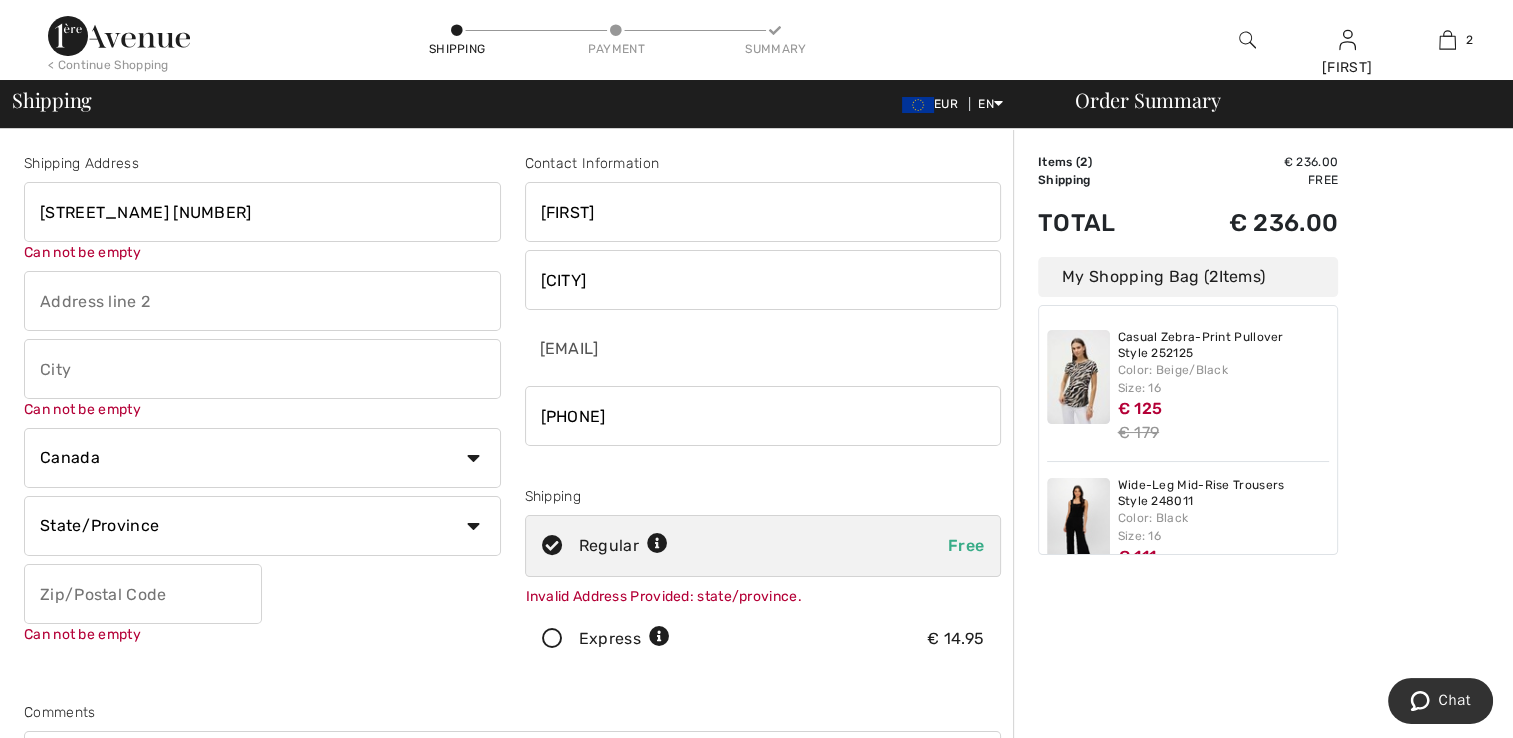 type on "[STREET_NAME] [NUMBER]" 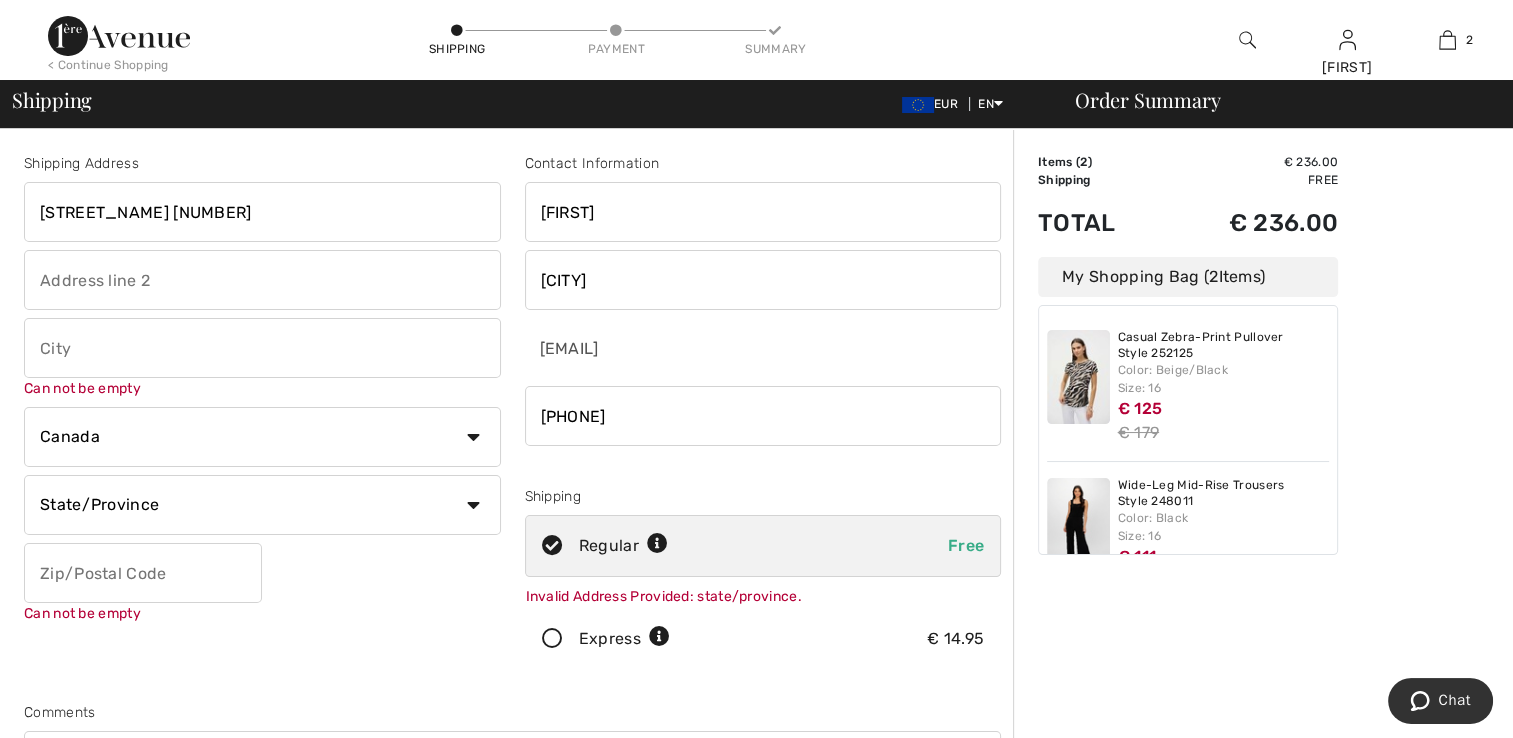 click at bounding box center [262, 348] 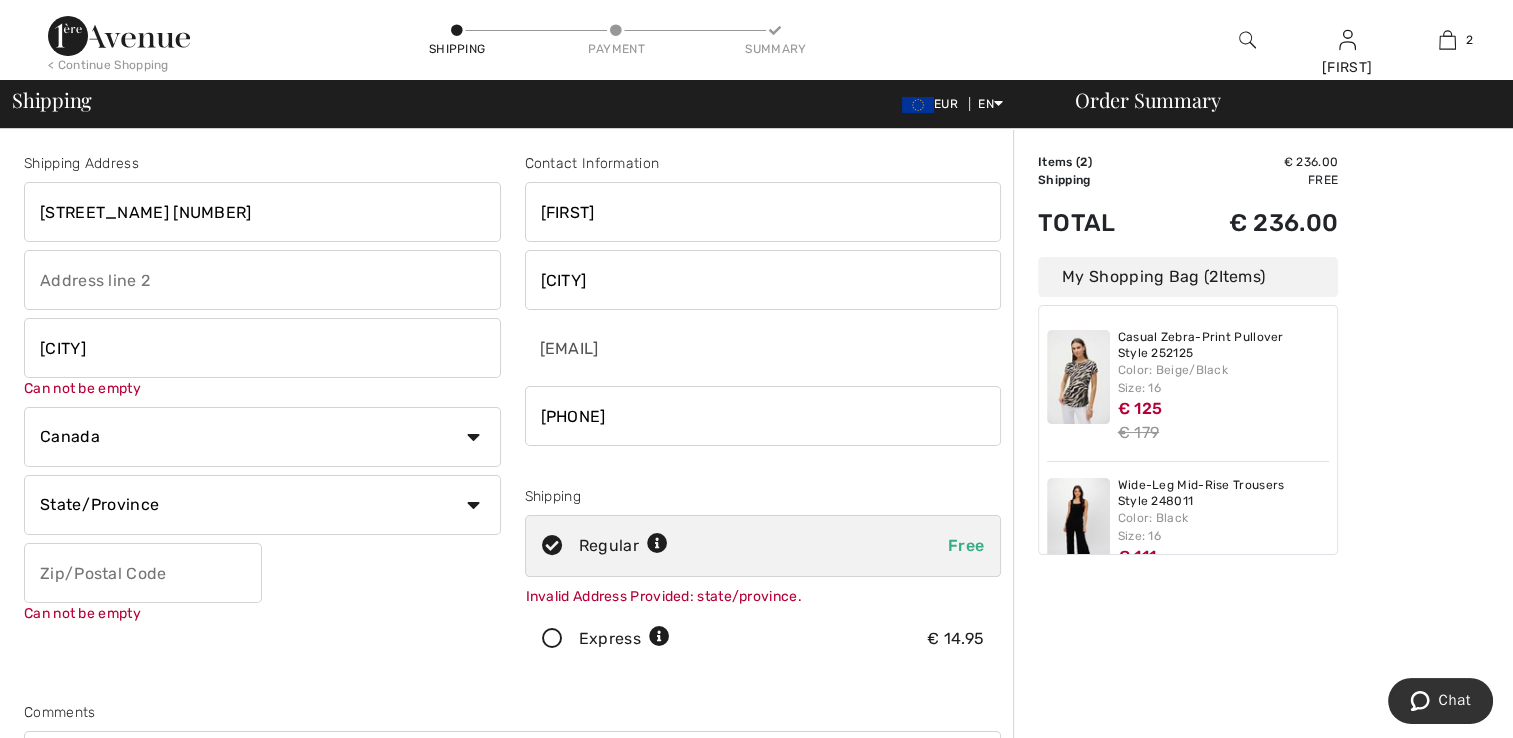 type on "[CITY]" 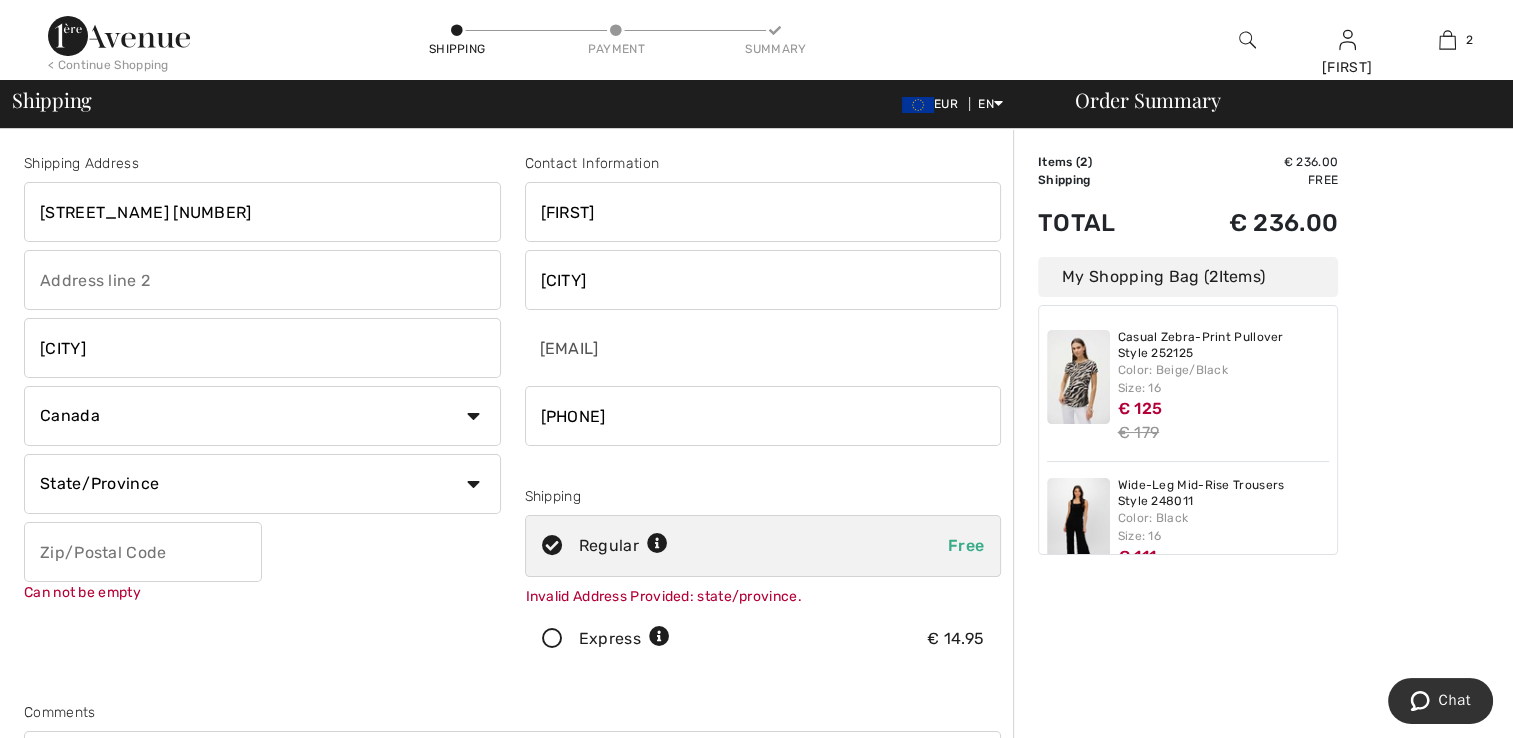 select on "[COUNTRY]" 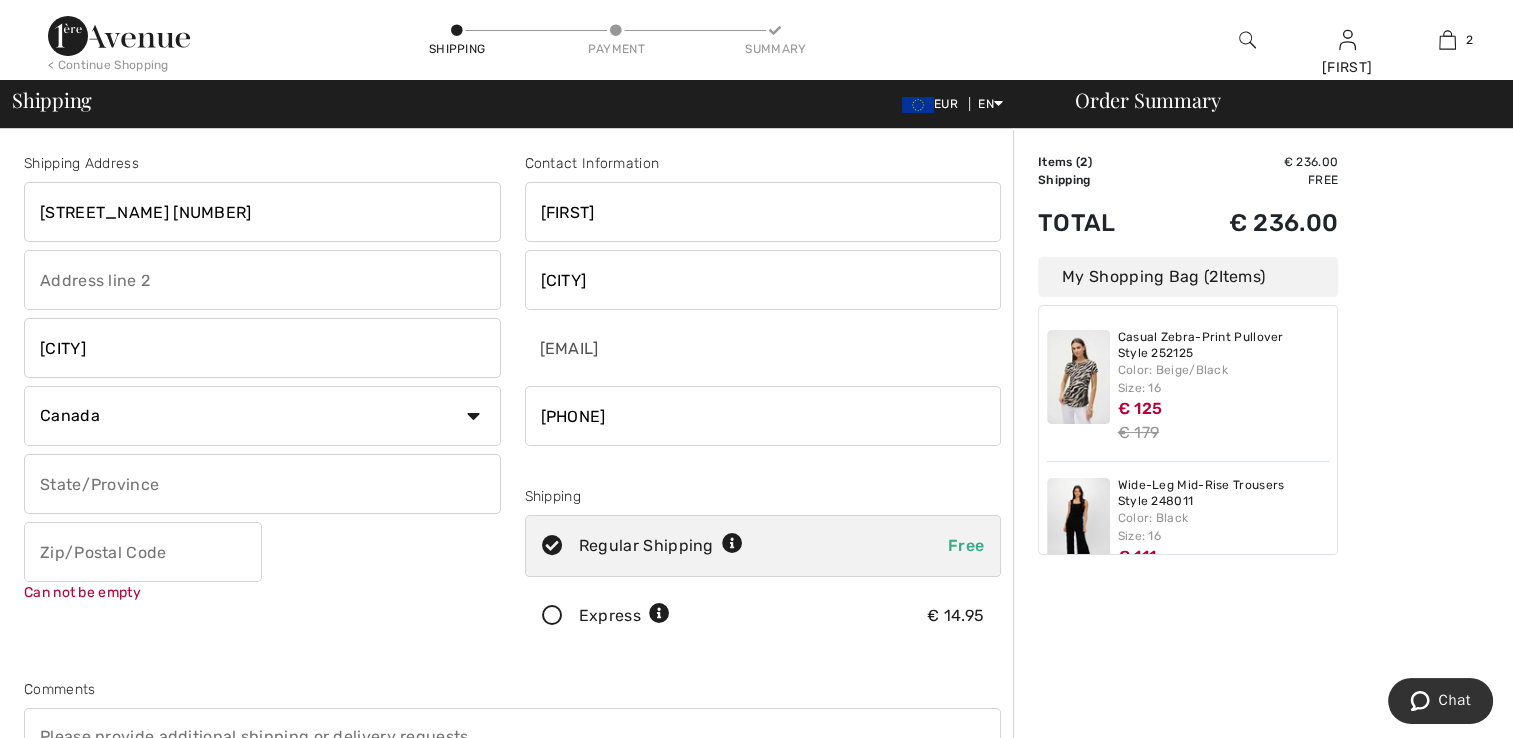 click at bounding box center [262, 484] 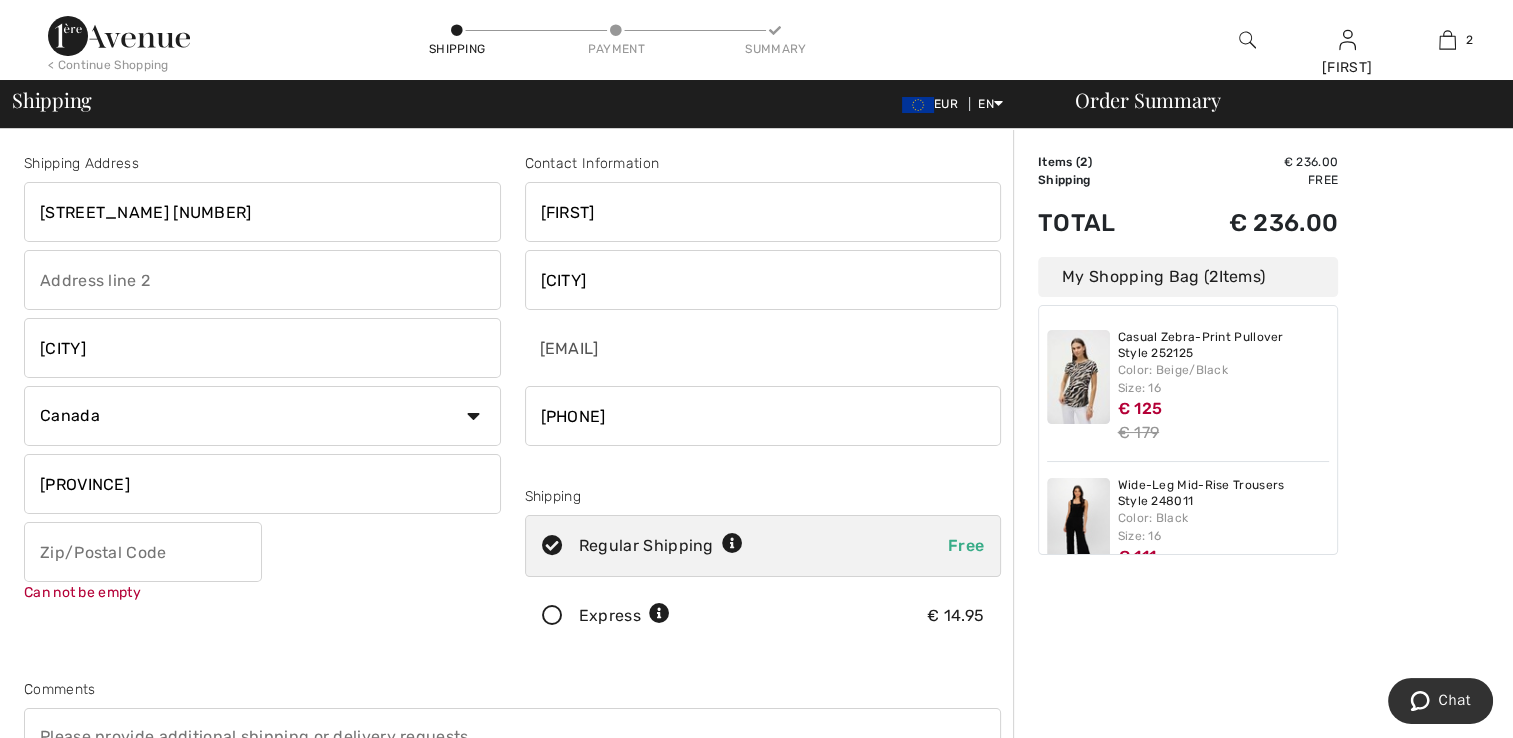 type on "[PROVINCE]" 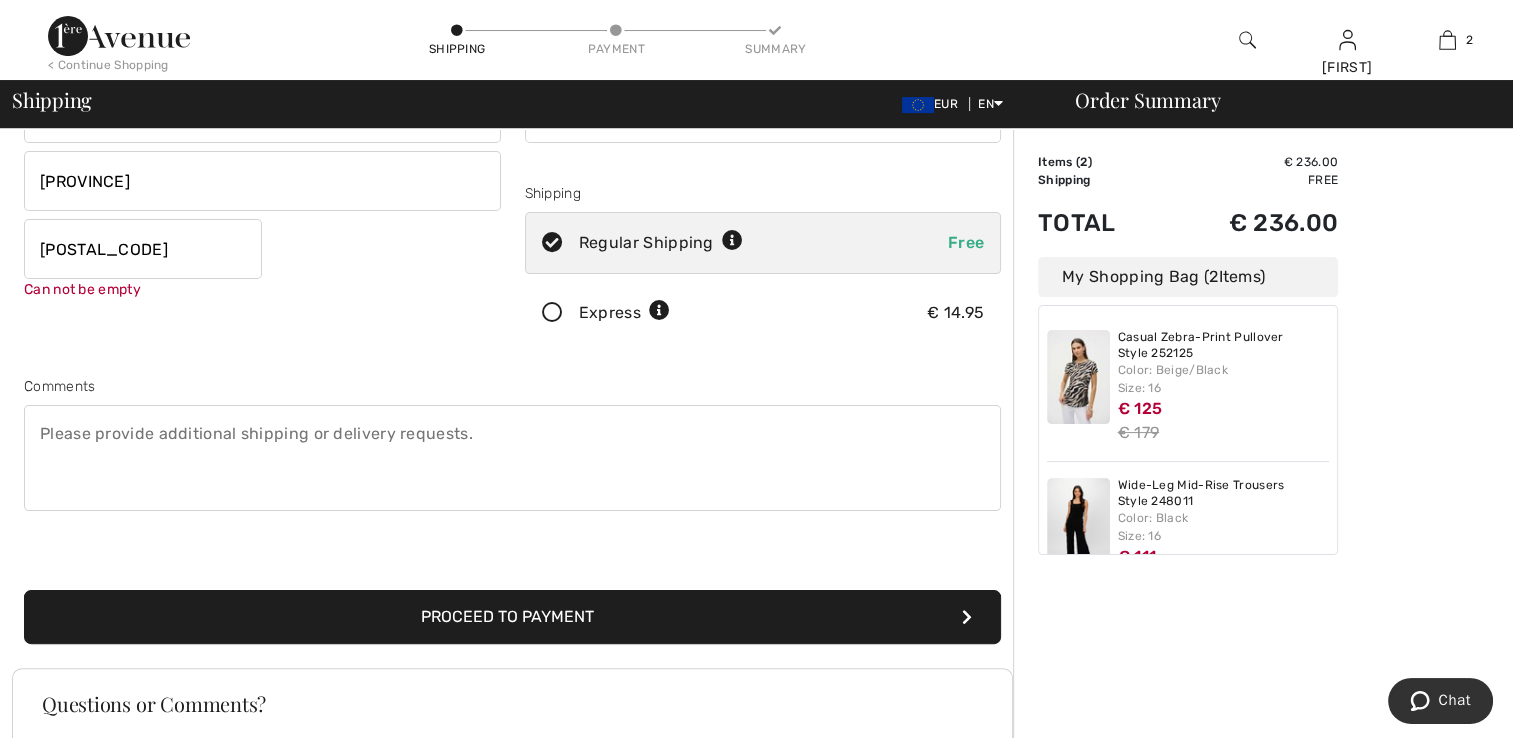 scroll, scrollTop: 400, scrollLeft: 0, axis: vertical 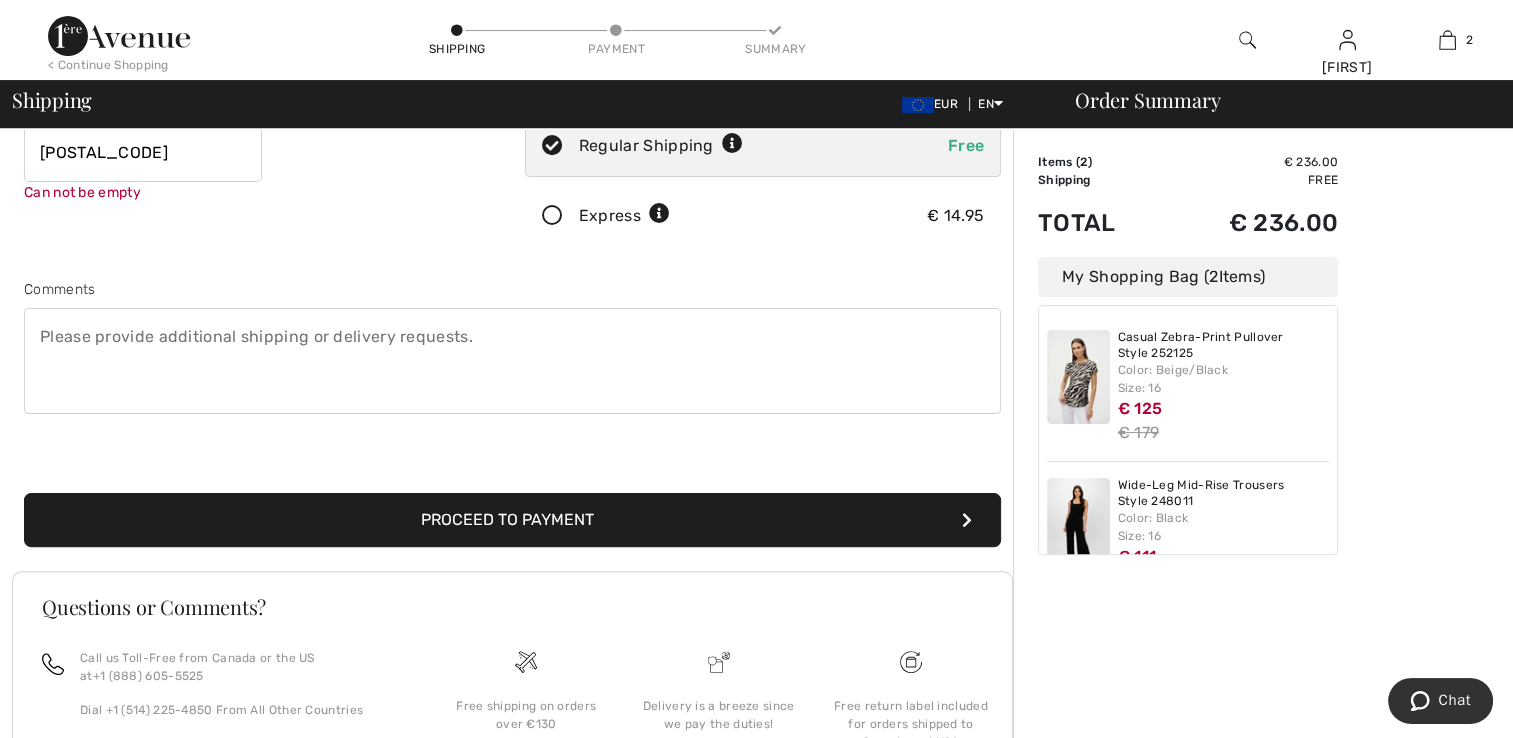 type on "[POSTAL_CODE]" 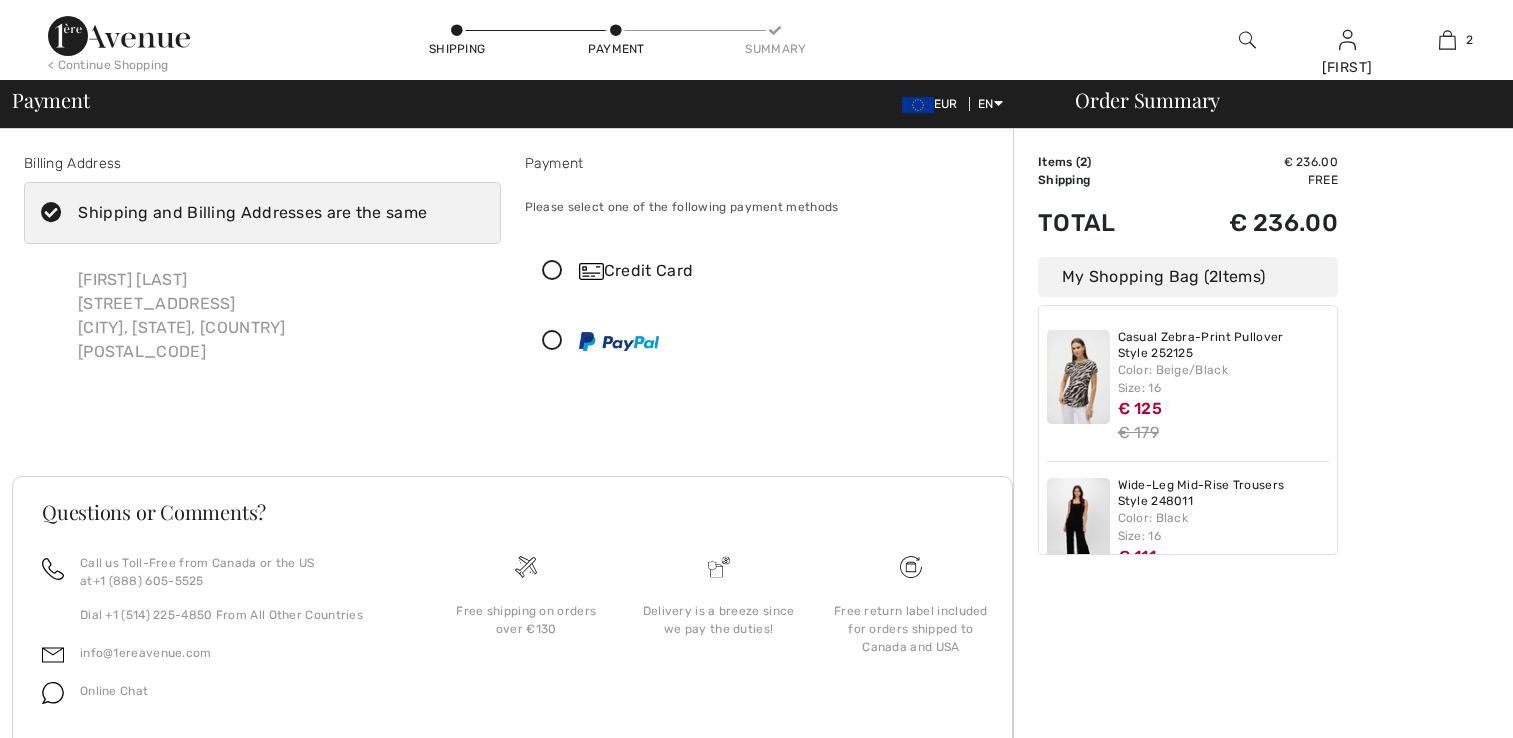 scroll, scrollTop: 0, scrollLeft: 0, axis: both 